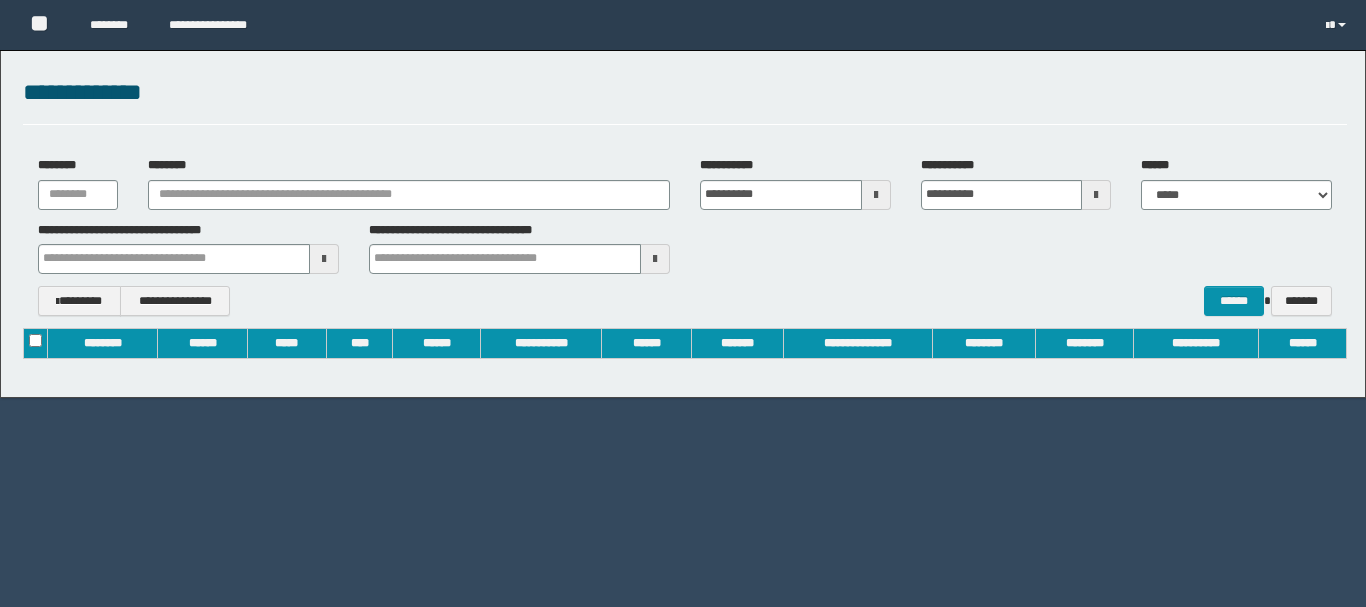 scroll, scrollTop: 0, scrollLeft: 0, axis: both 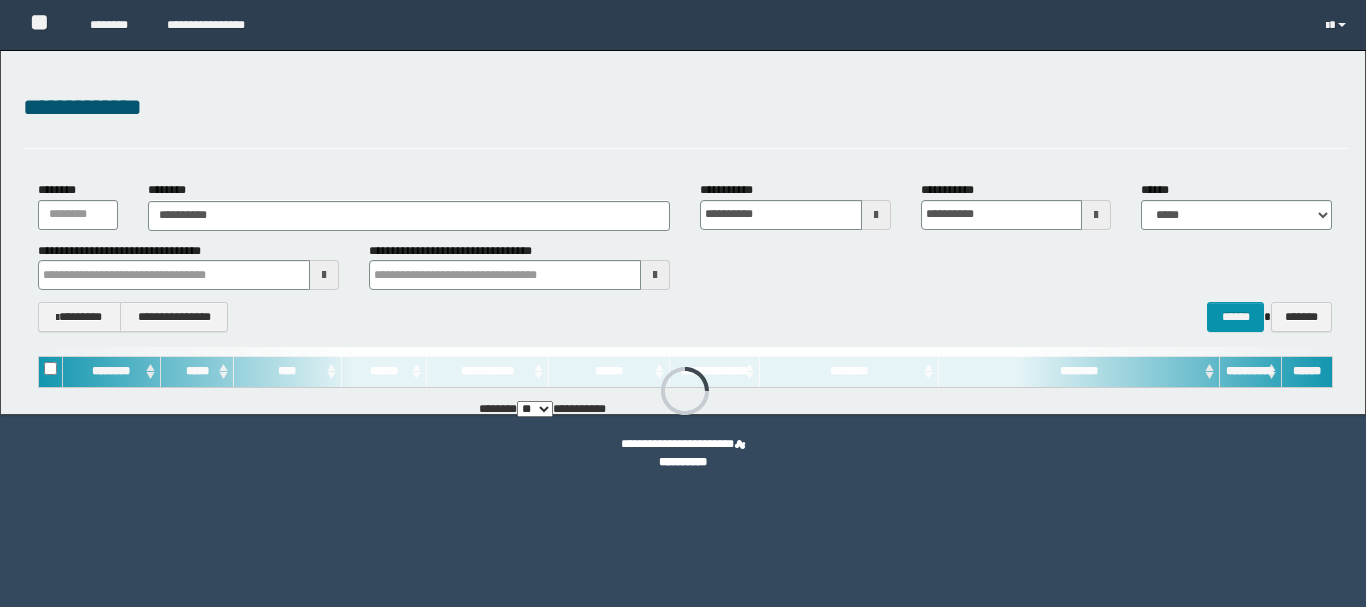 type on "**********" 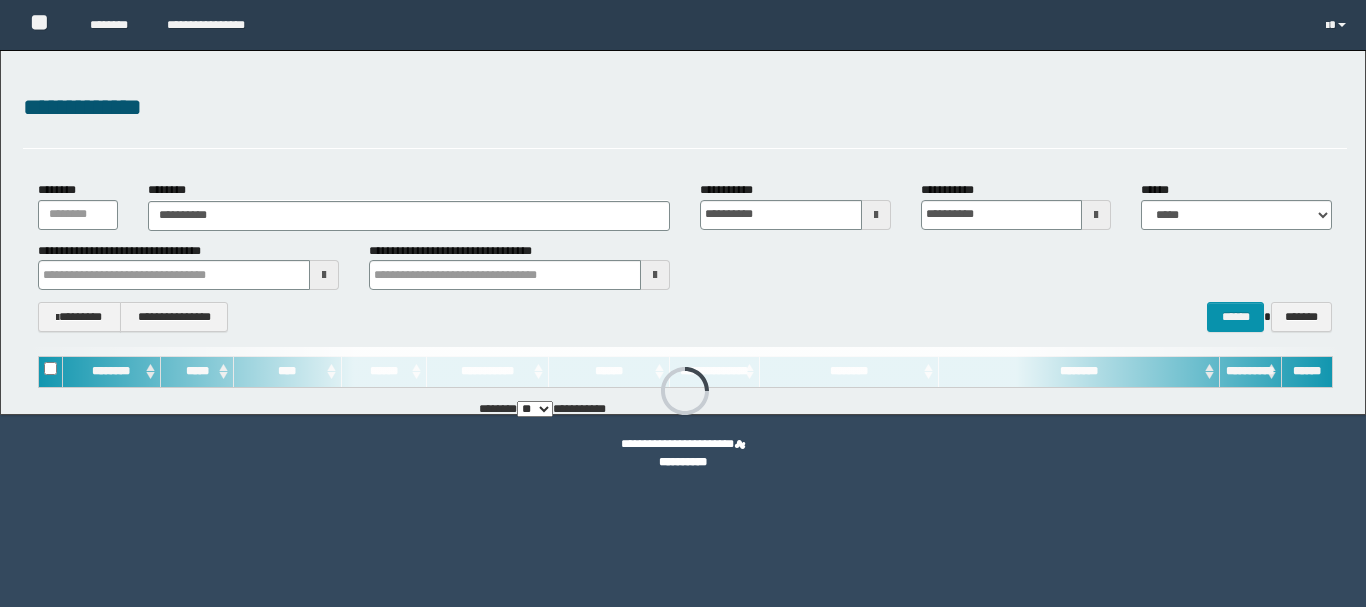 type on "**********" 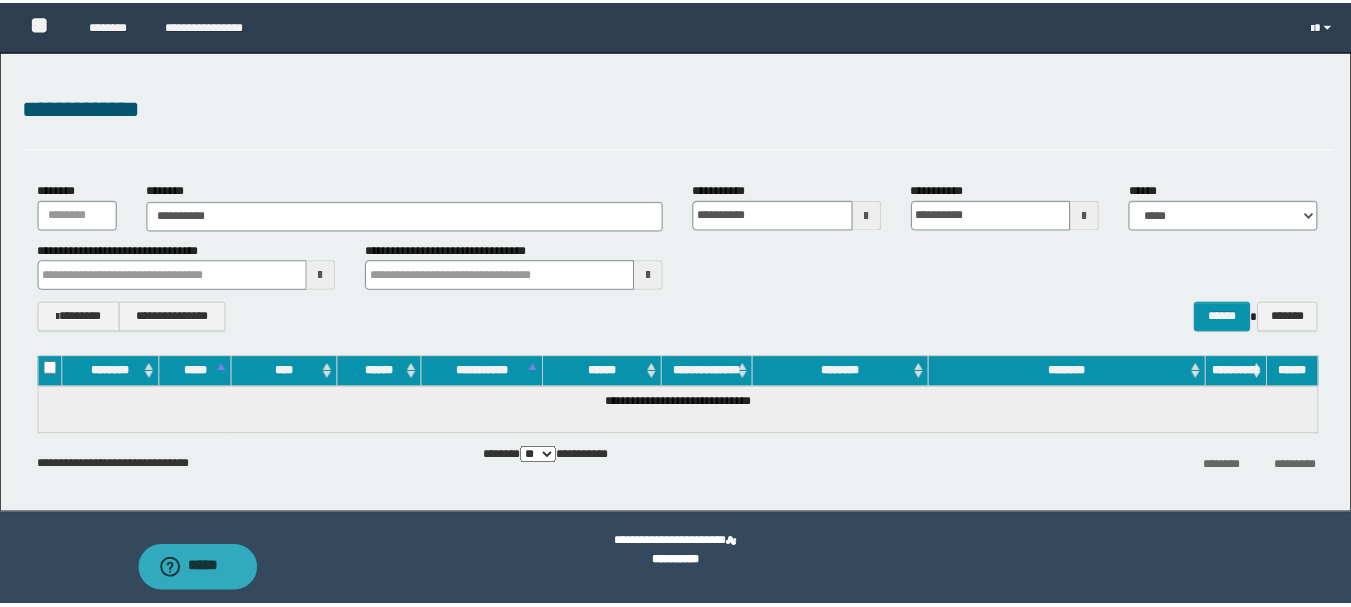 scroll, scrollTop: 0, scrollLeft: 0, axis: both 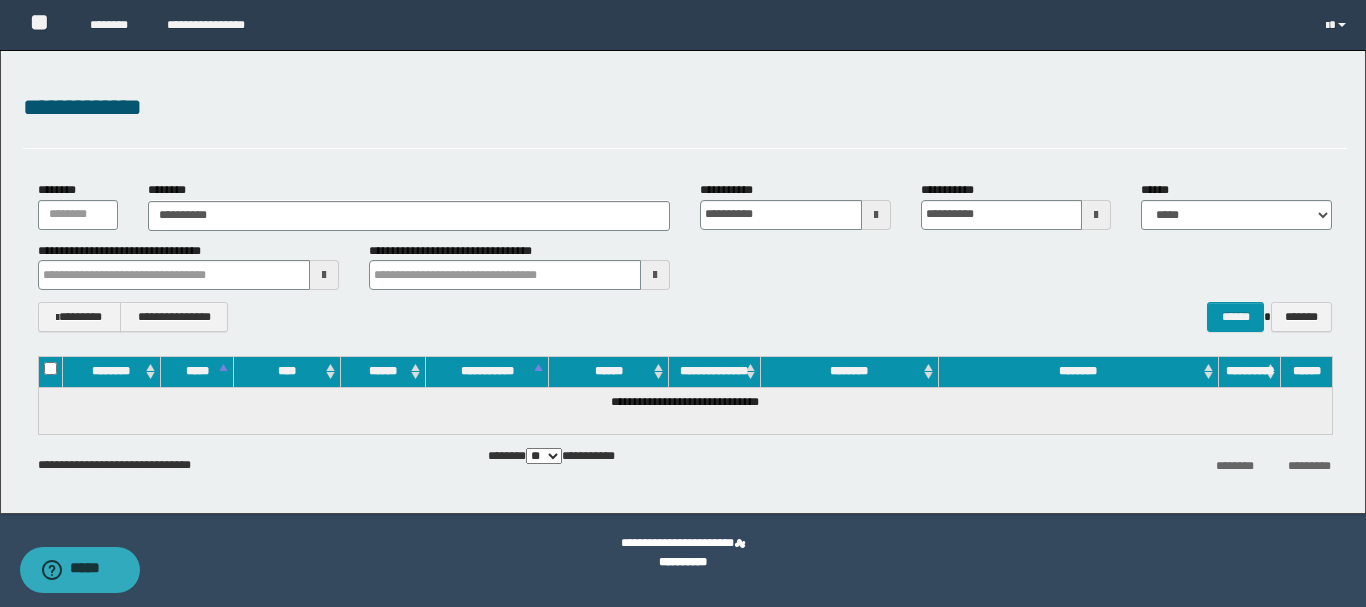 type 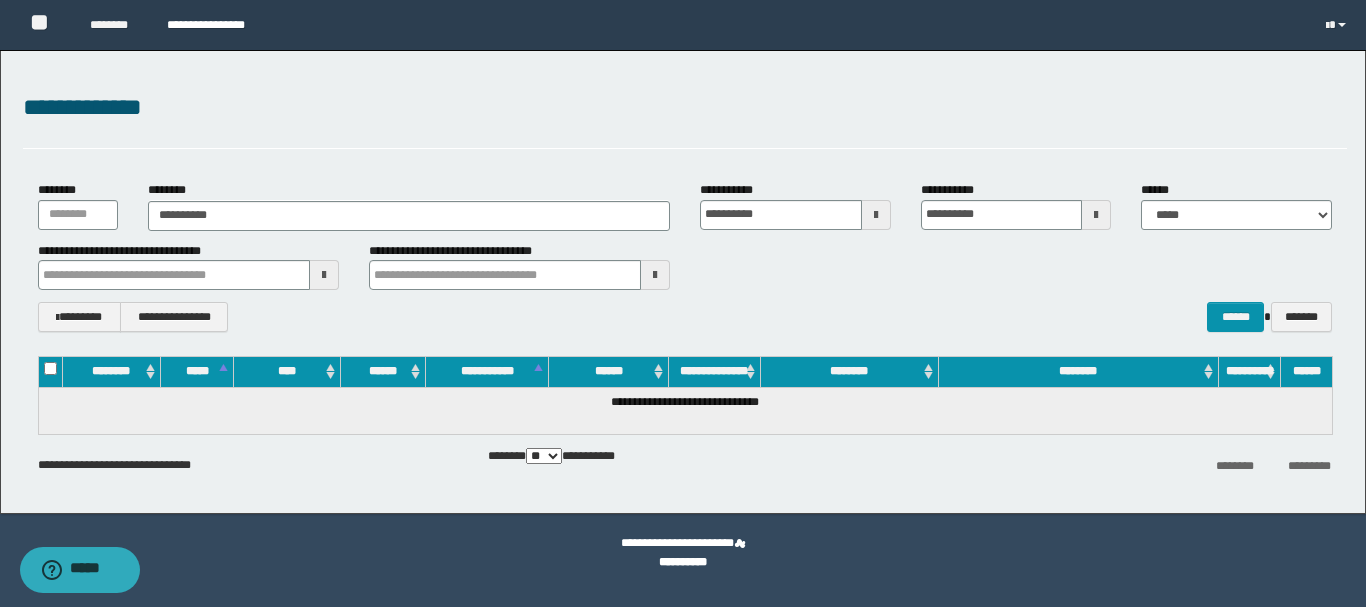 type 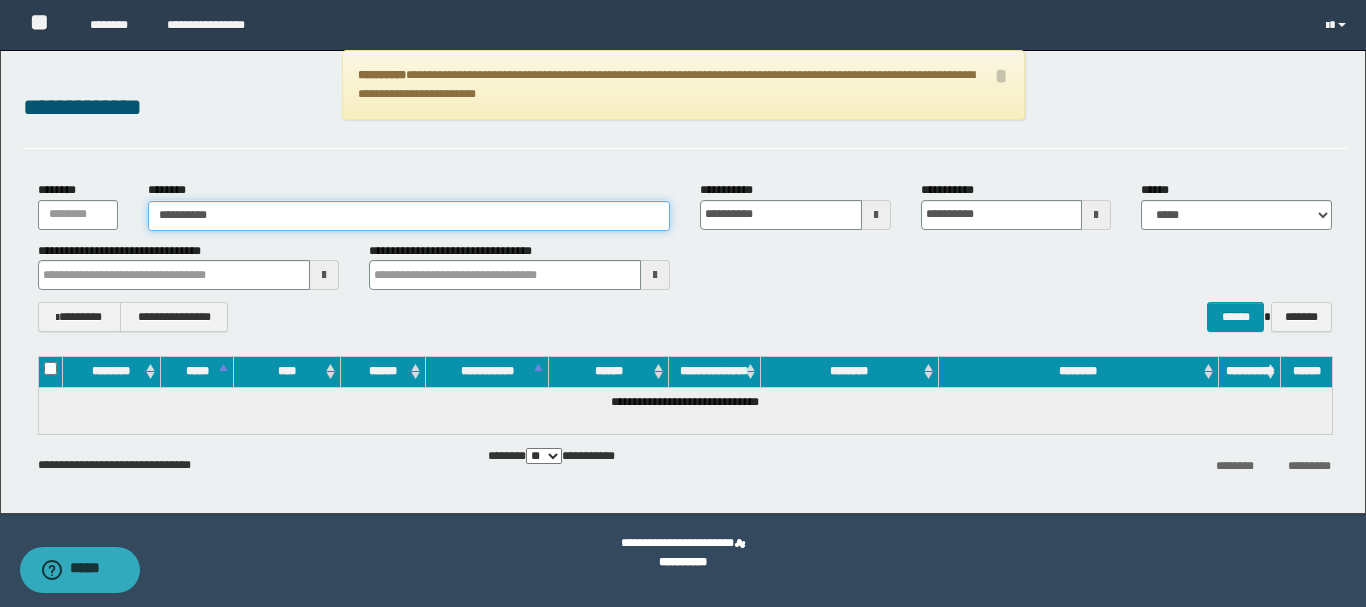 drag, startPoint x: 301, startPoint y: 217, endPoint x: 71, endPoint y: 248, distance: 232.07973 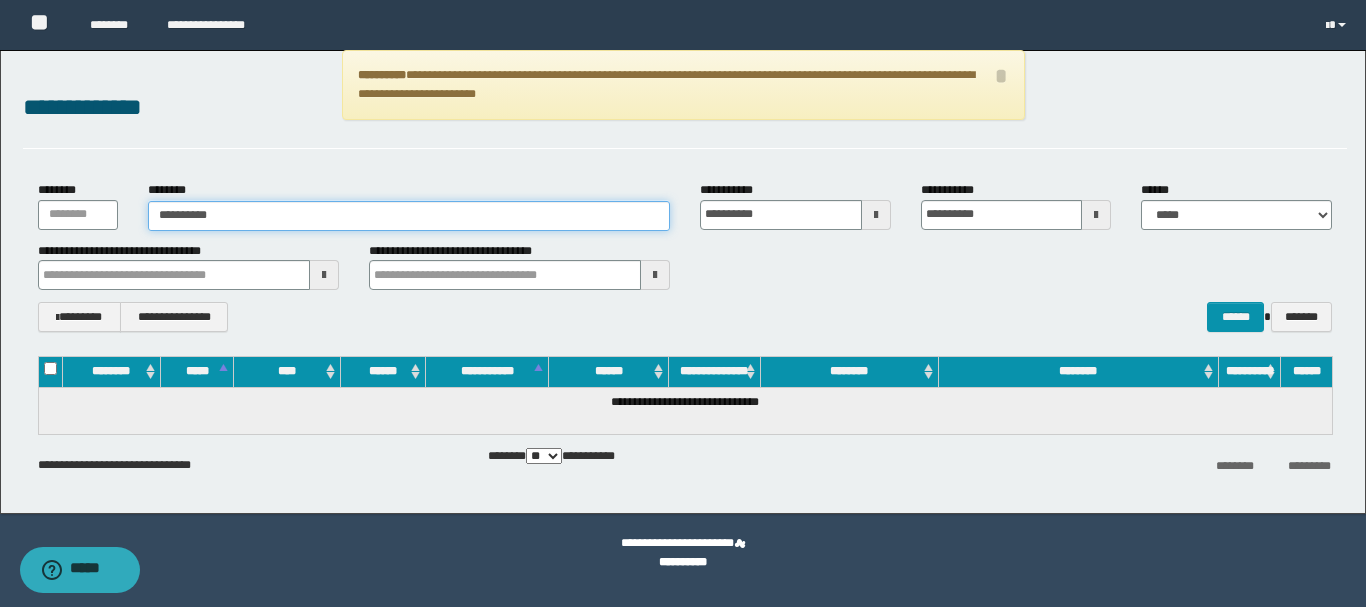 click on "**********" at bounding box center (685, 257) 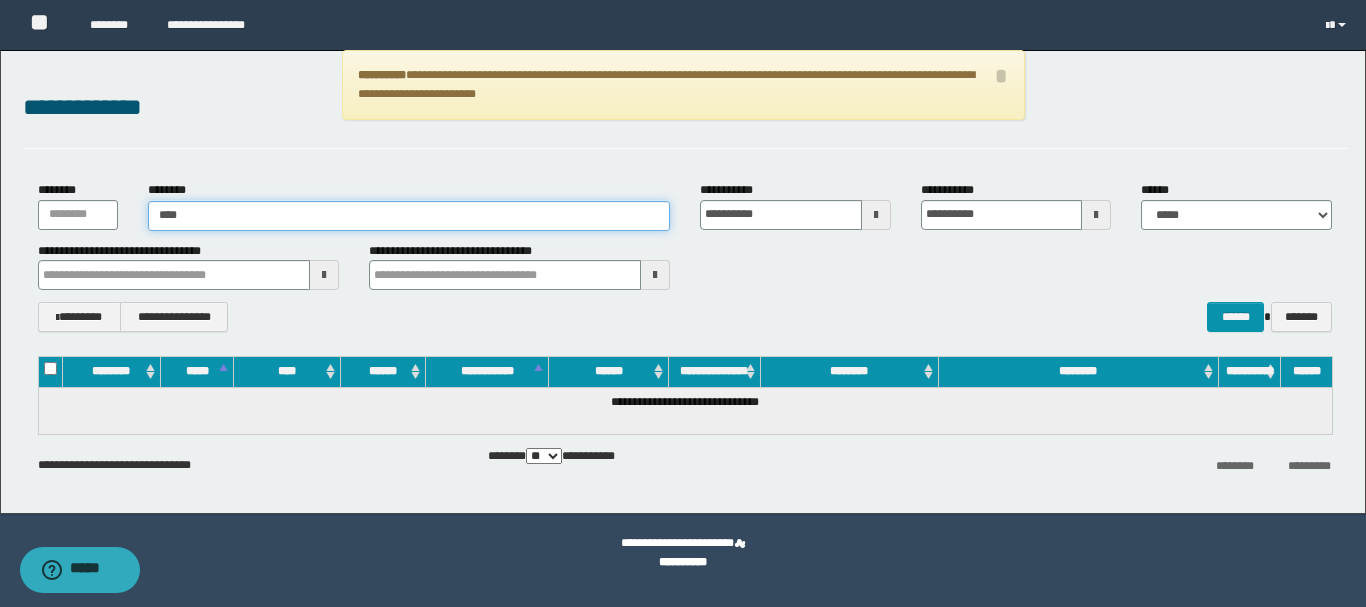 type on "*****" 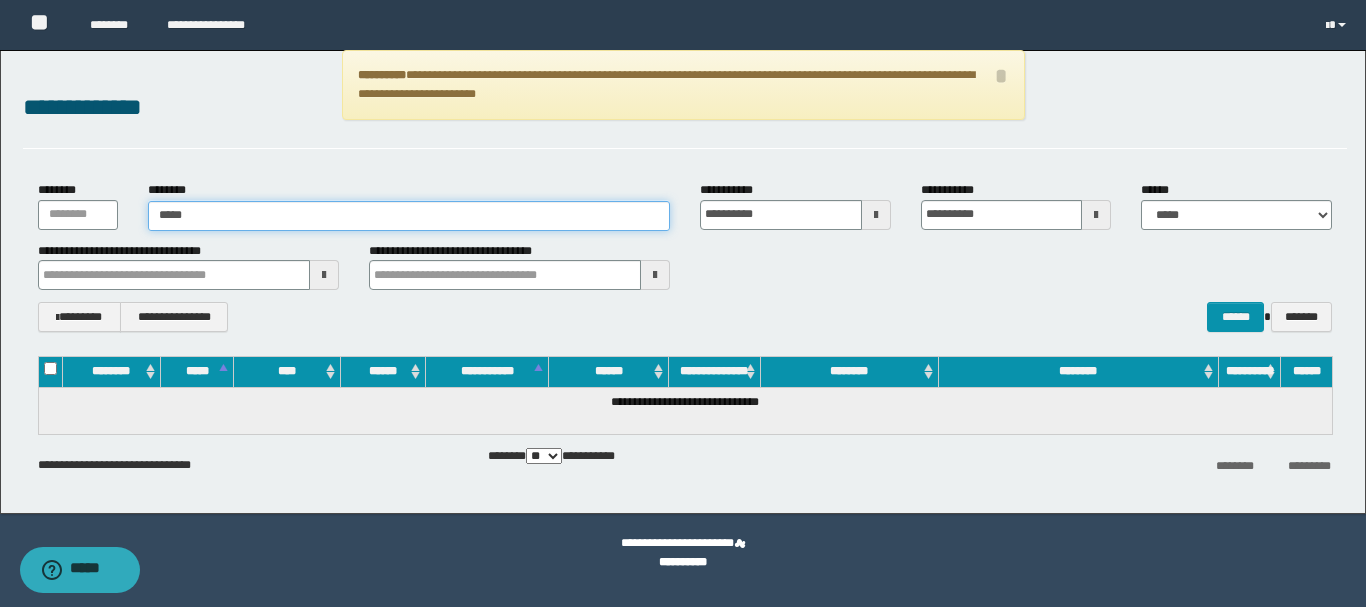 type on "*****" 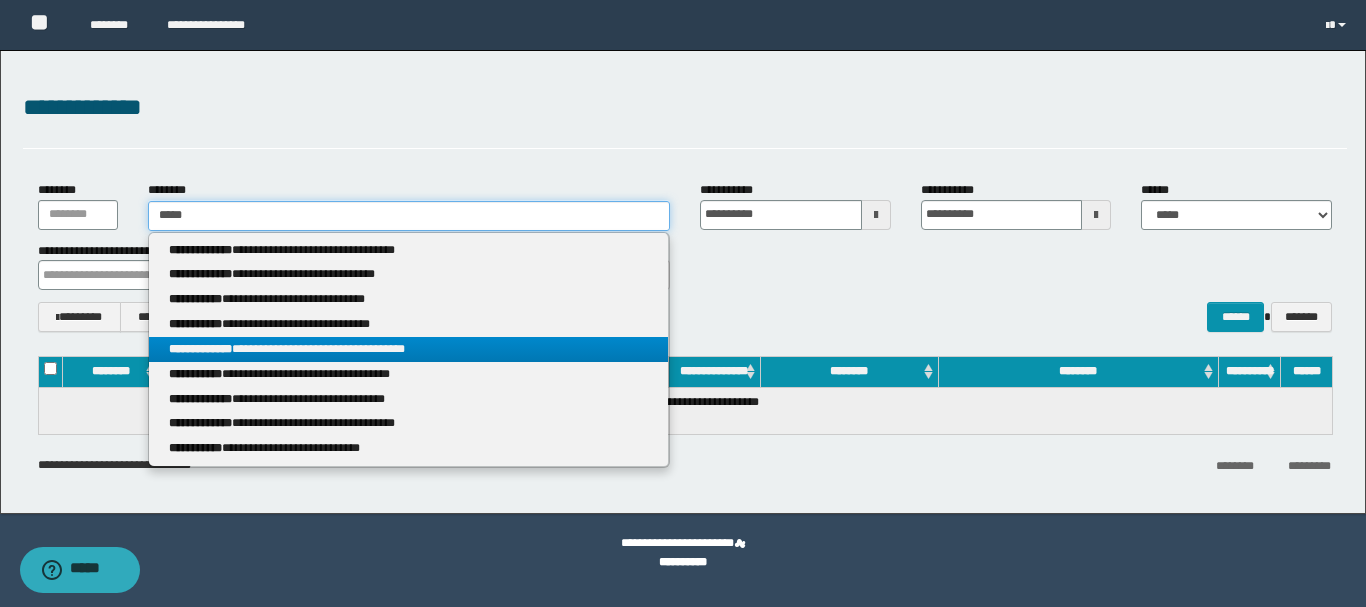 type on "*****" 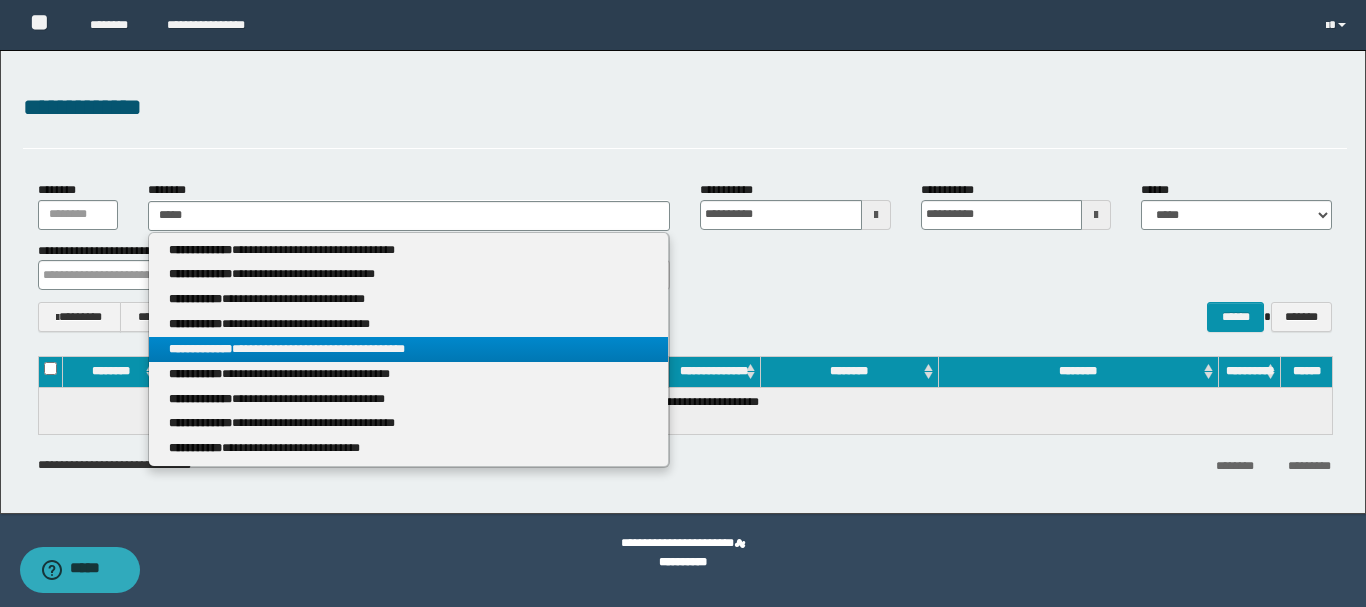 click on "**********" at bounding box center [408, 349] 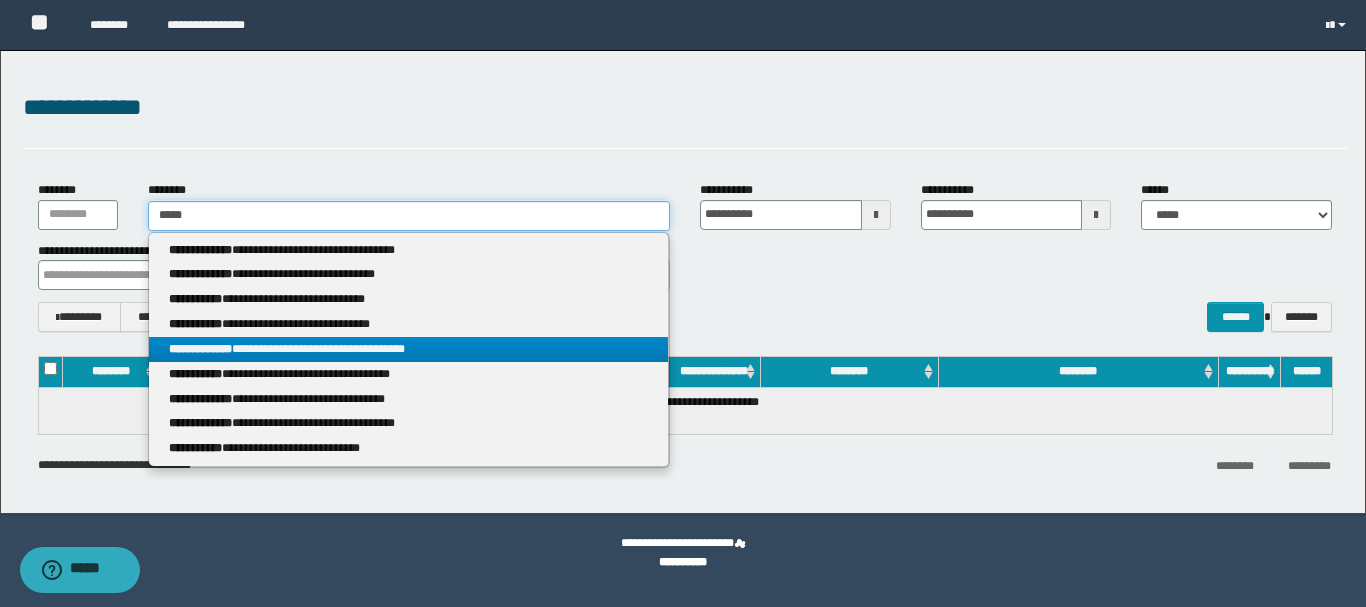 type 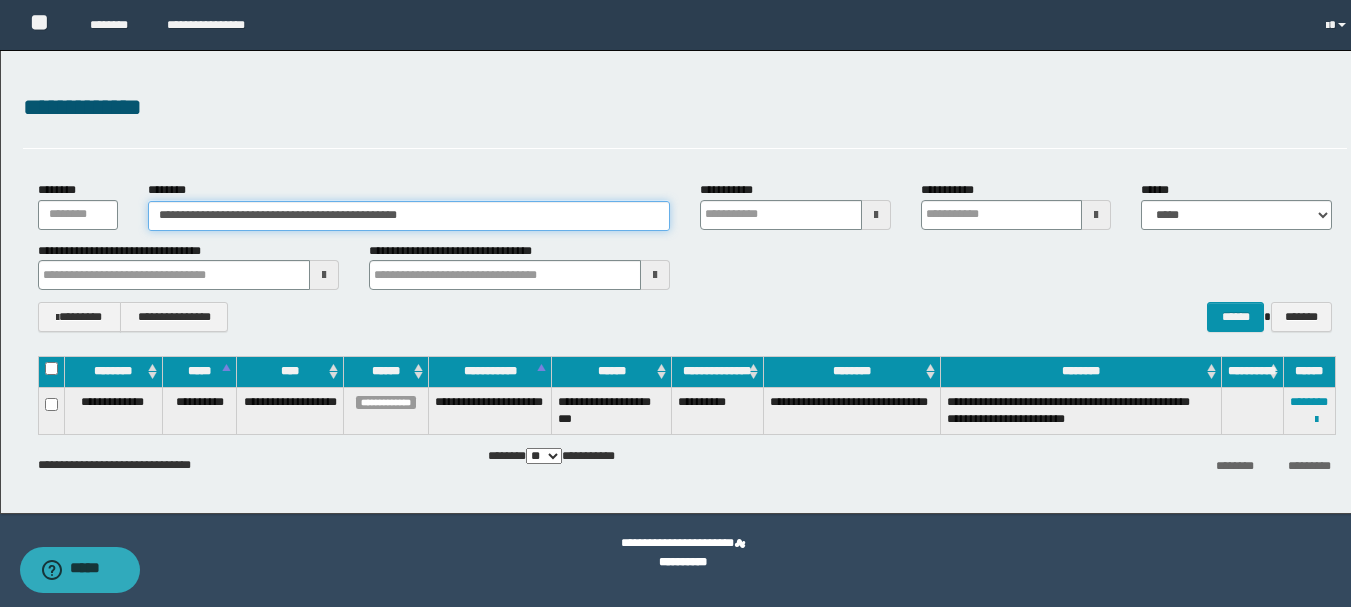 type 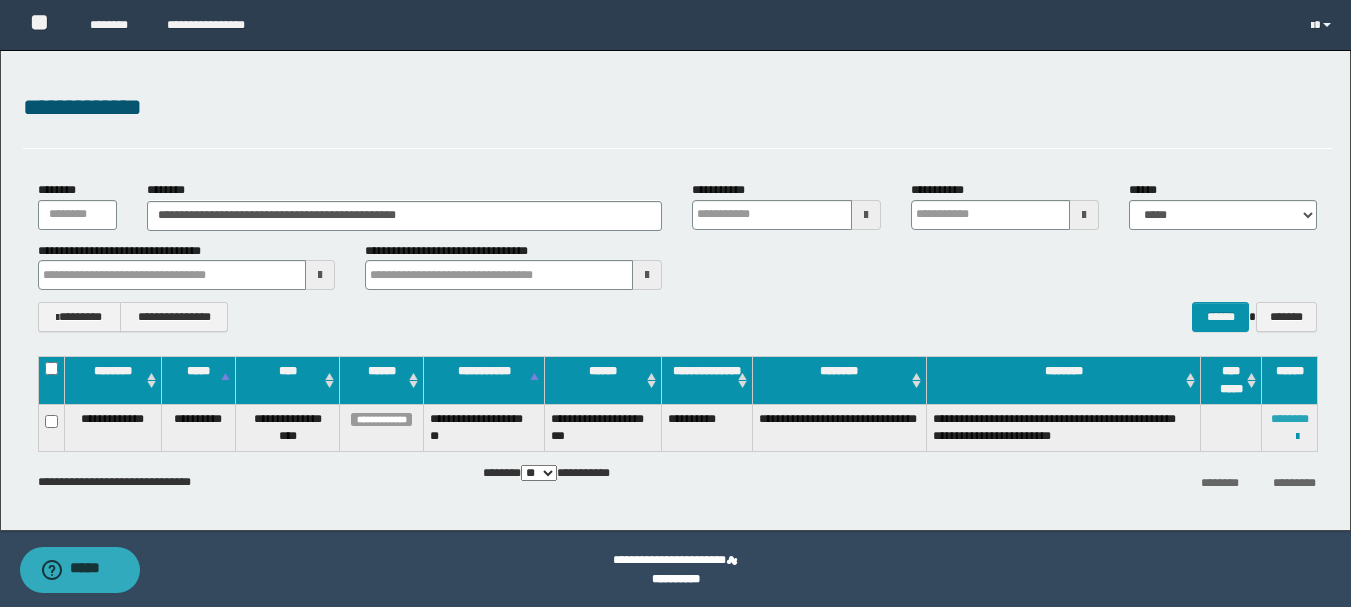 click on "********" at bounding box center (1290, 419) 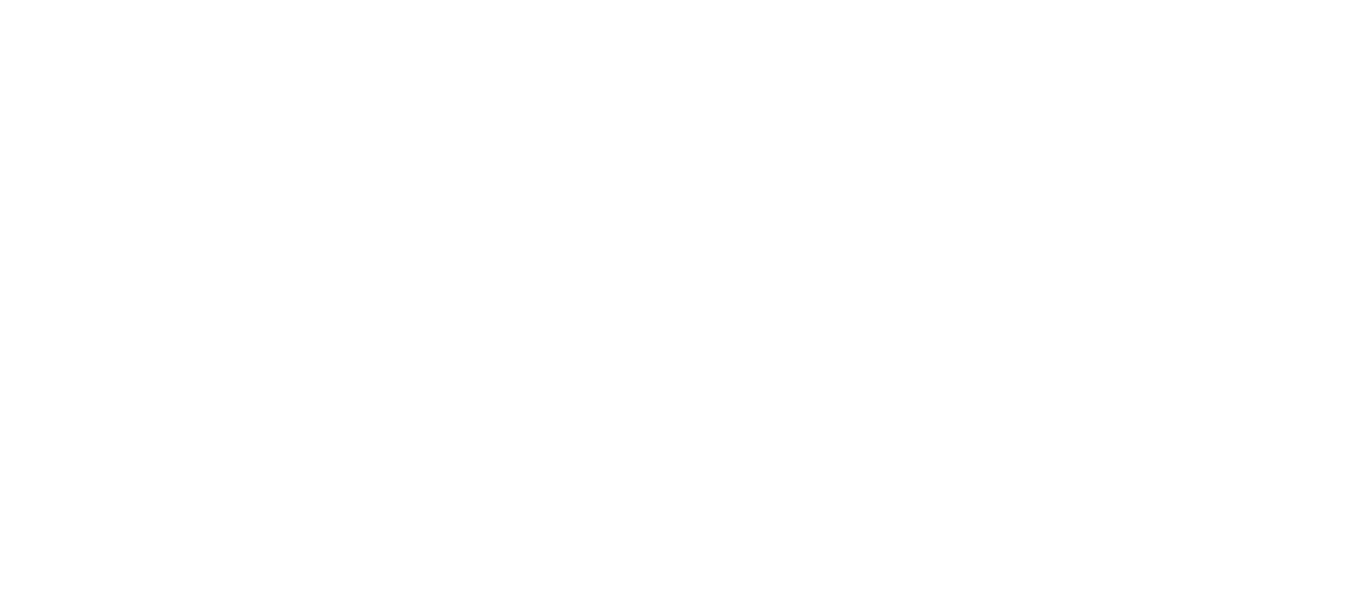 scroll, scrollTop: 0, scrollLeft: 0, axis: both 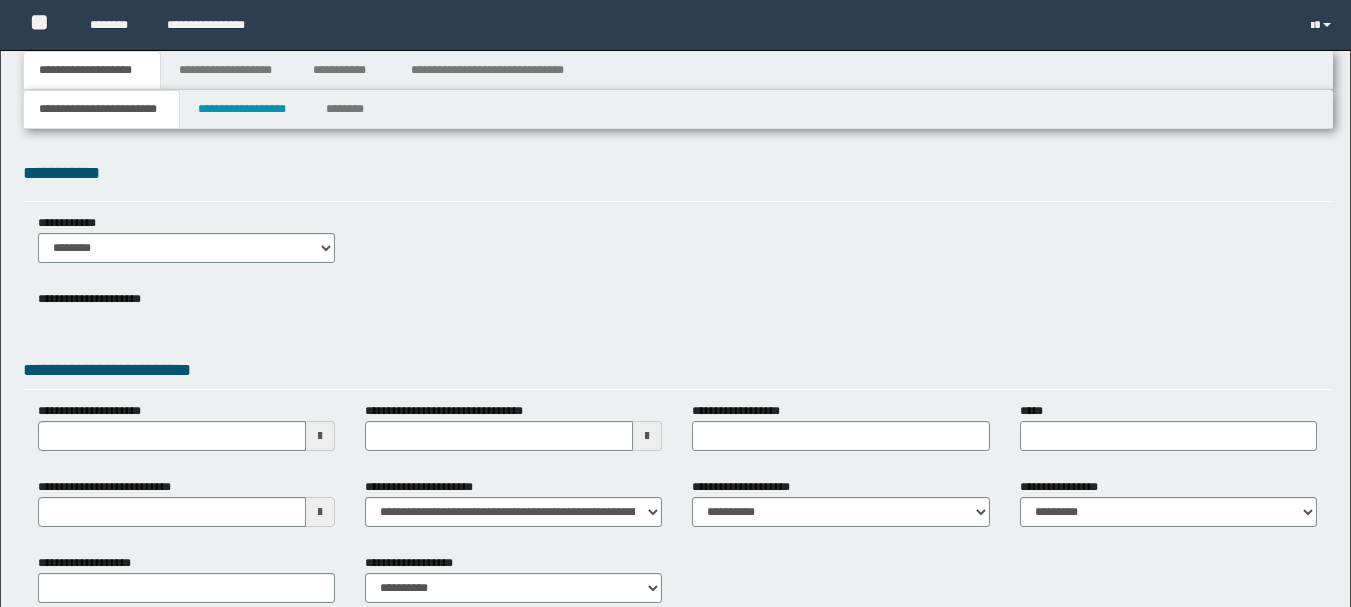 type 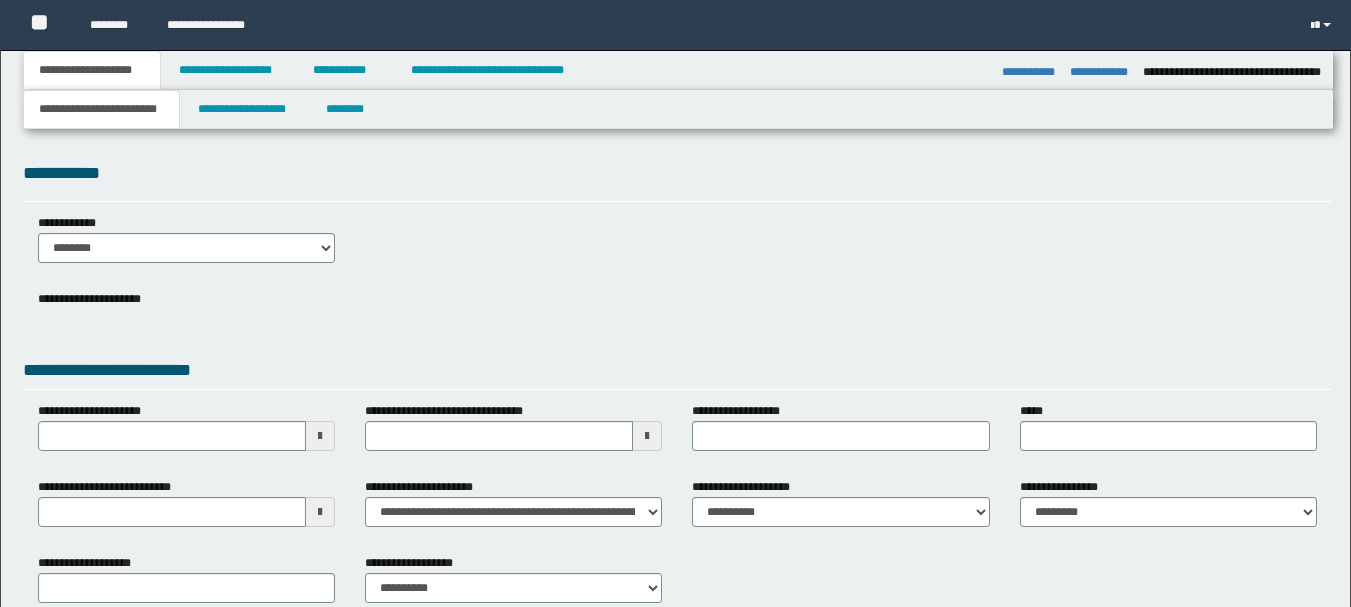 type on "**********" 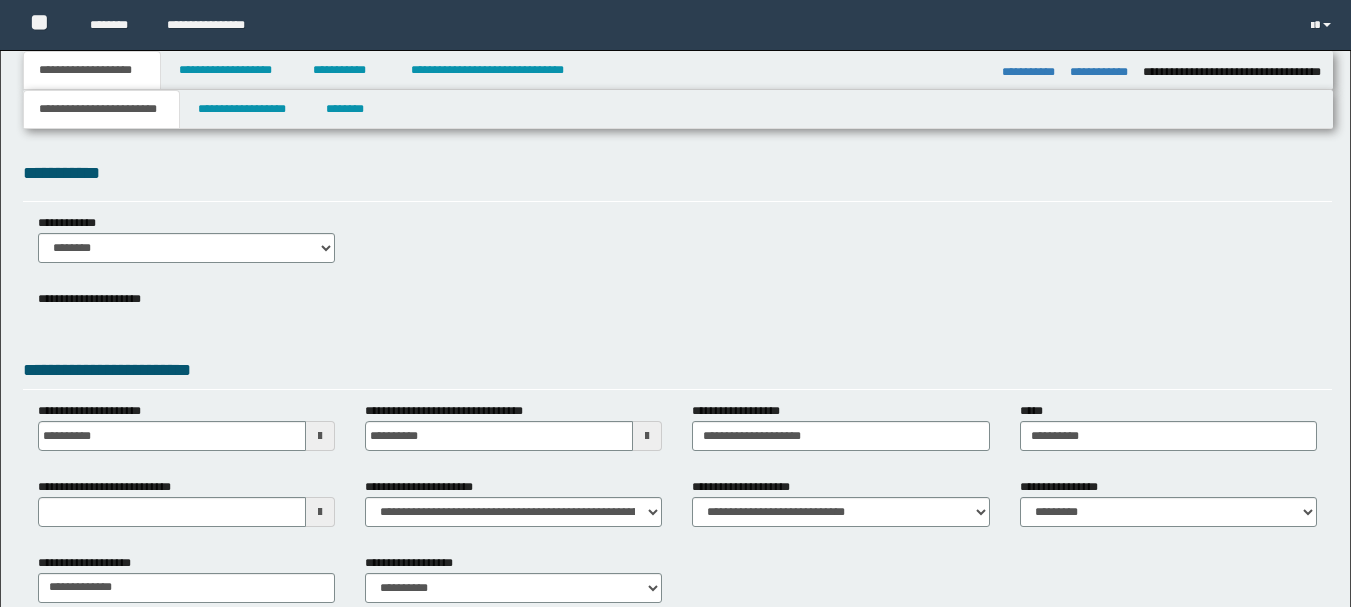 select on "*" 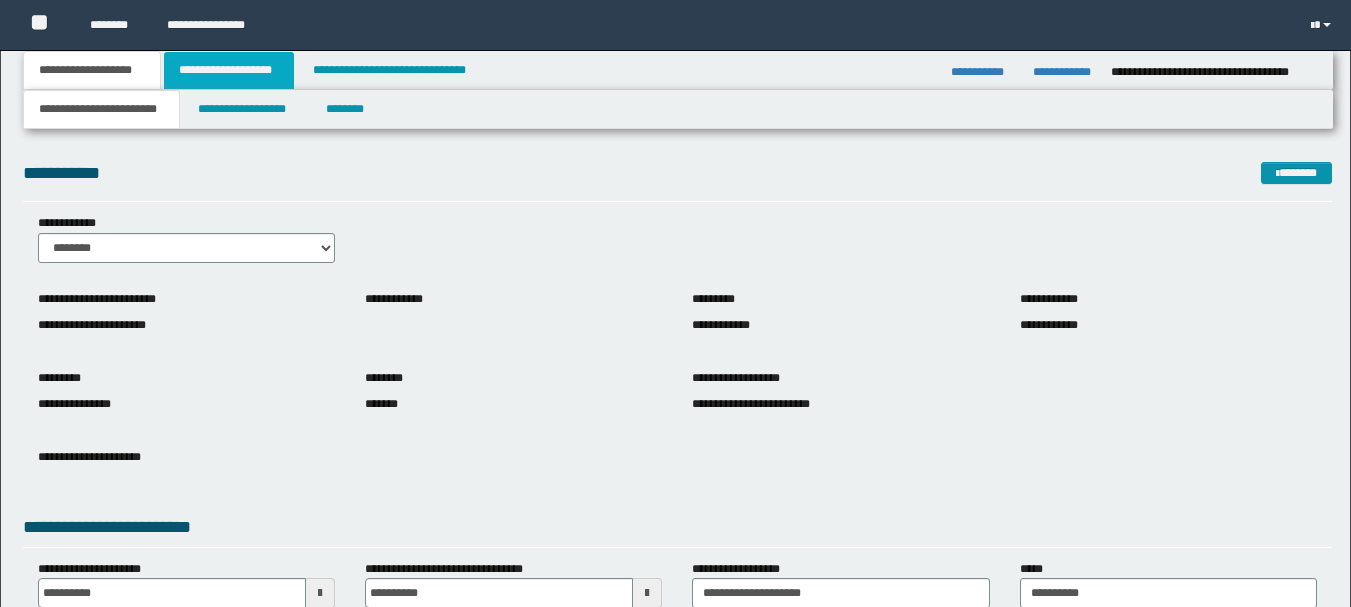 click on "**********" at bounding box center (229, 70) 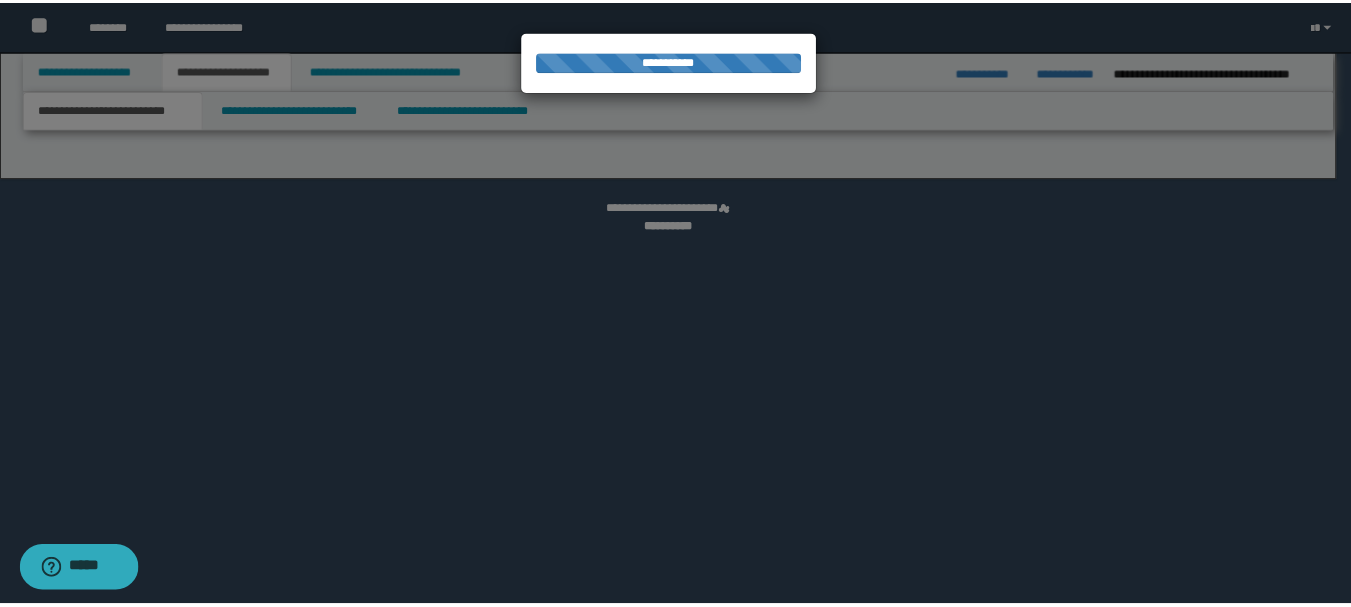 scroll, scrollTop: 0, scrollLeft: 0, axis: both 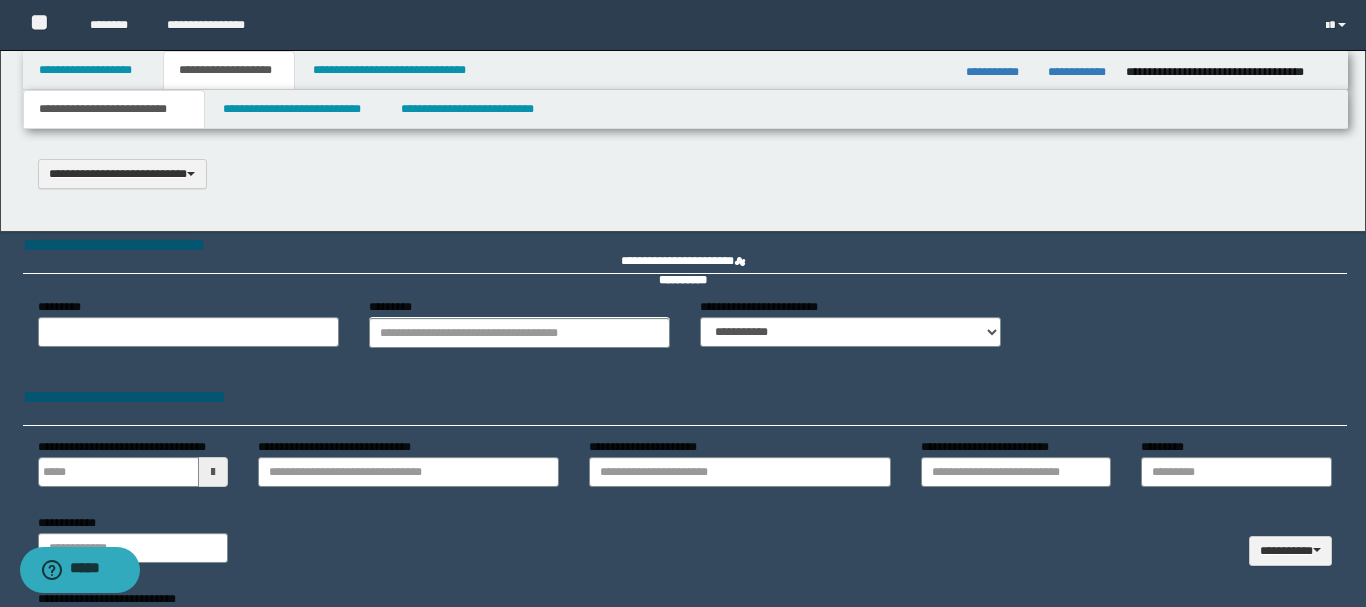 type 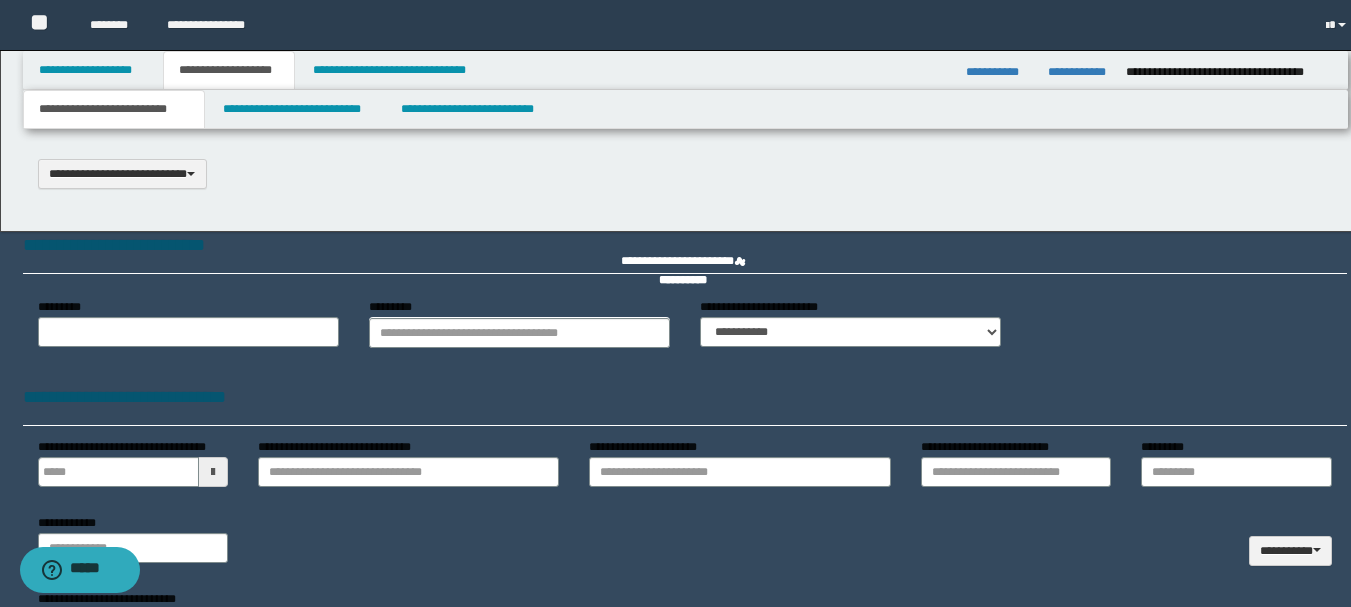 scroll, scrollTop: 0, scrollLeft: 0, axis: both 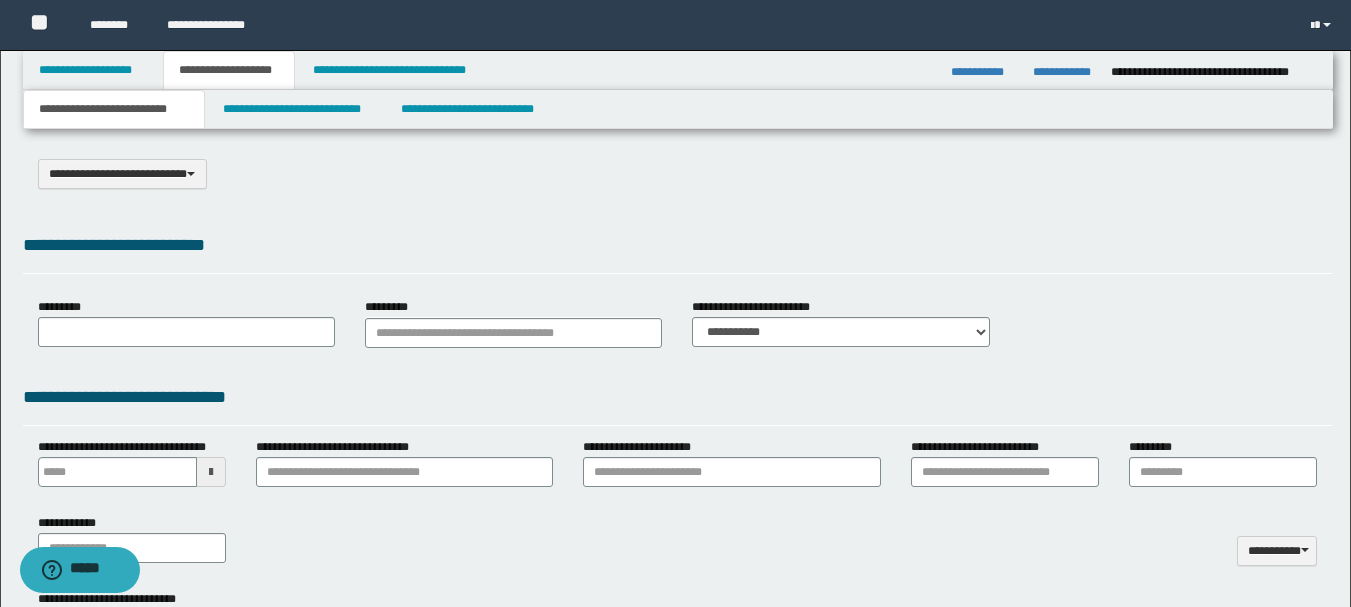 select on "*" 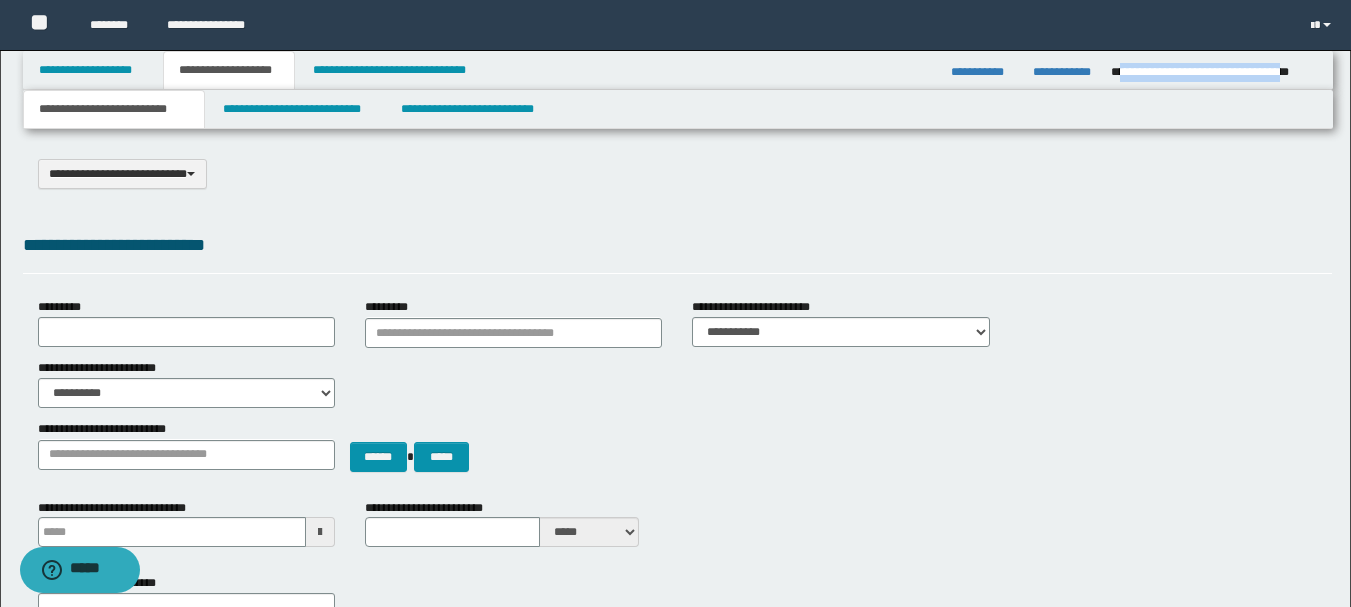 drag, startPoint x: 1122, startPoint y: 74, endPoint x: 1312, endPoint y: 69, distance: 190.06578 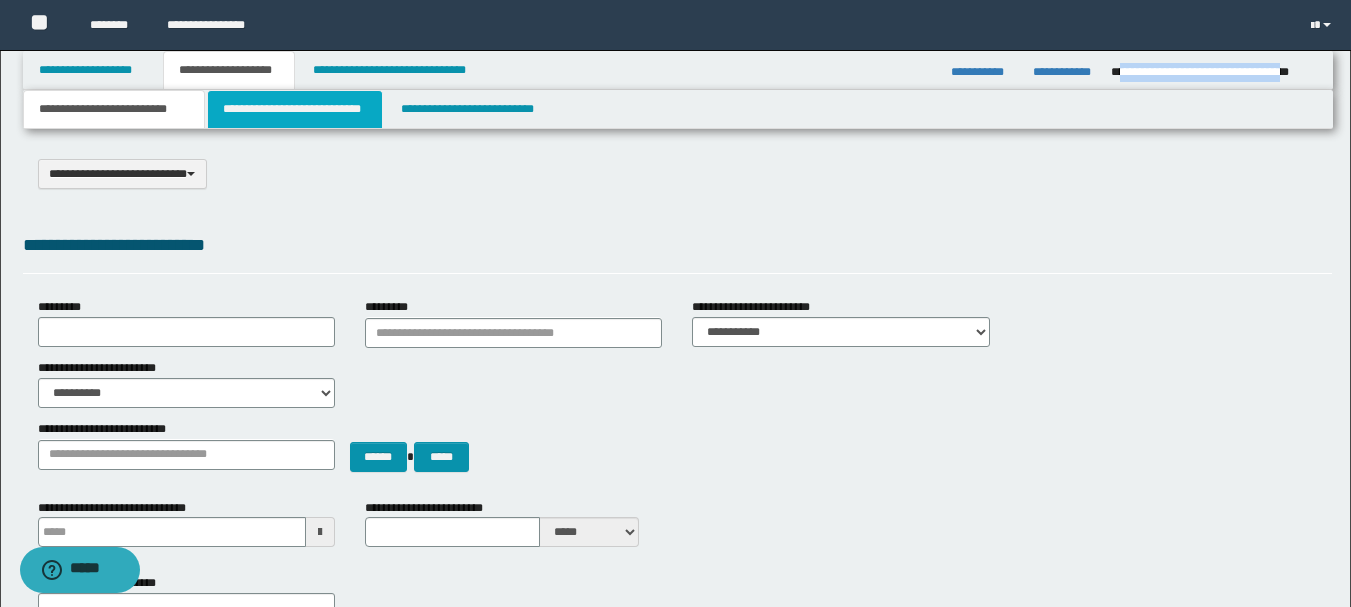 click on "**********" at bounding box center (295, 109) 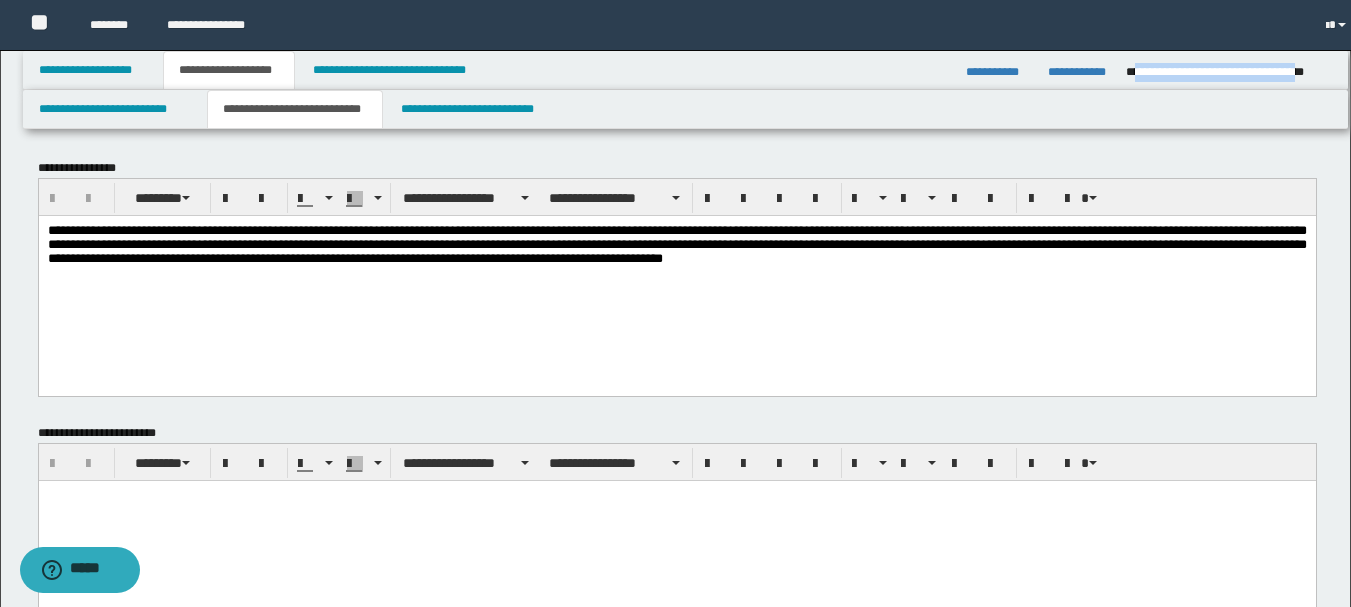 scroll, scrollTop: 0, scrollLeft: 0, axis: both 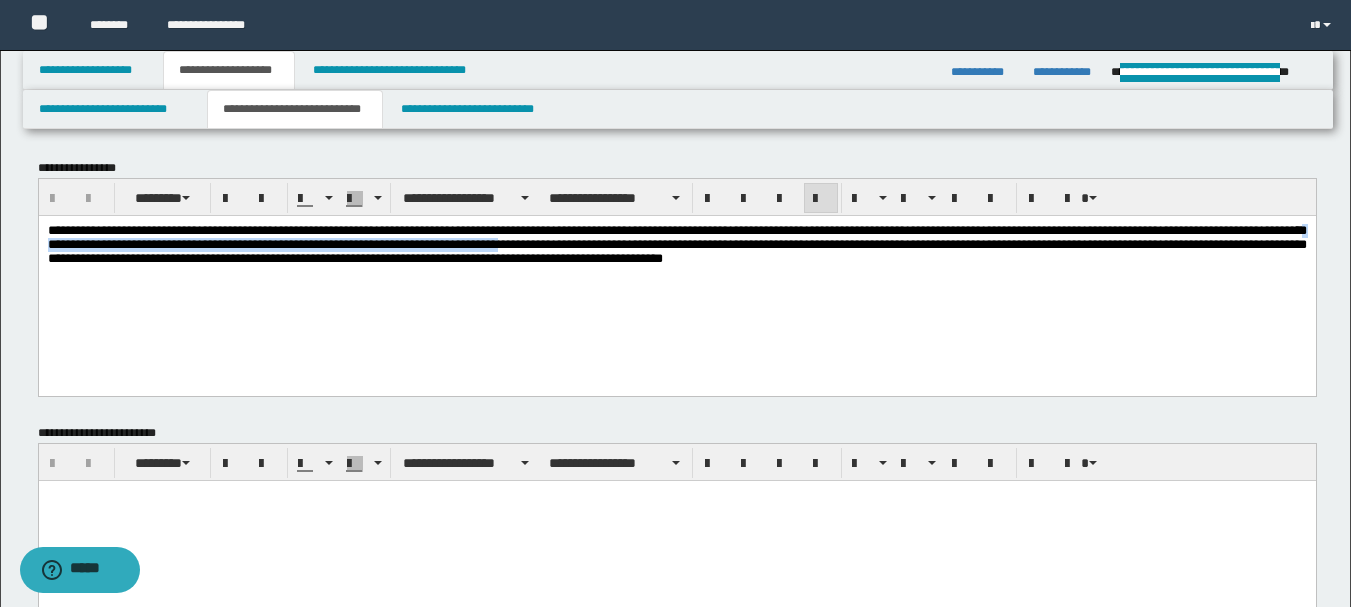 drag, startPoint x: 300, startPoint y: 243, endPoint x: 939, endPoint y: 242, distance: 639.0008 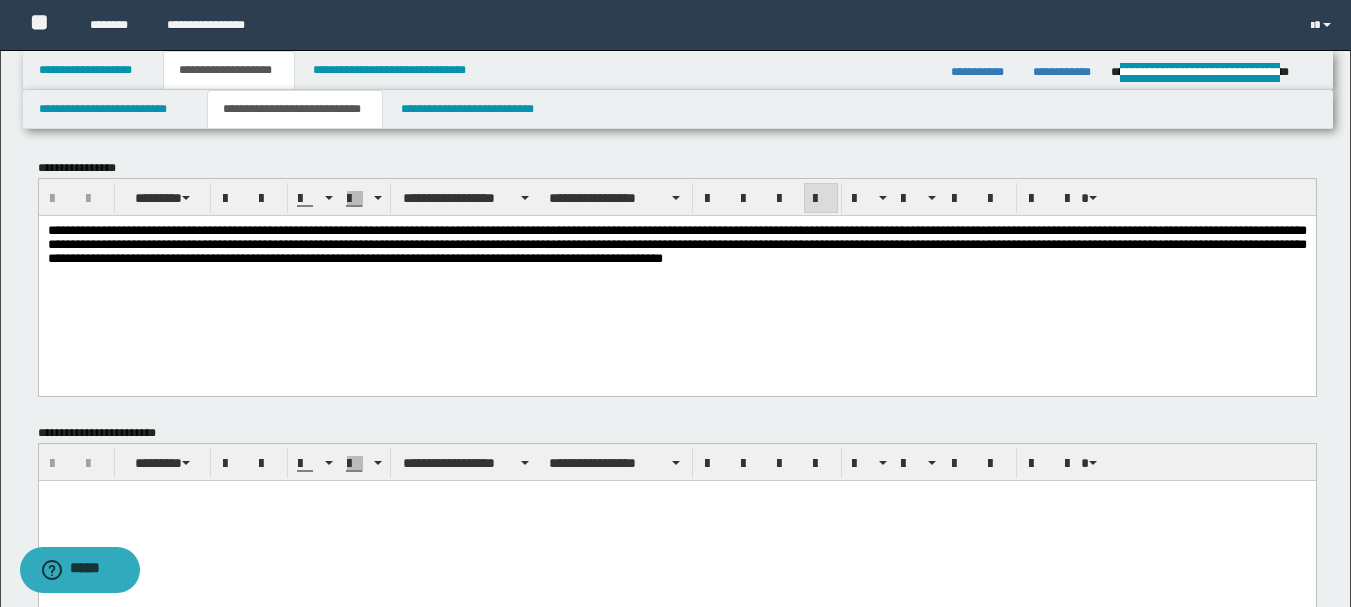click on "**********" at bounding box center [676, 269] 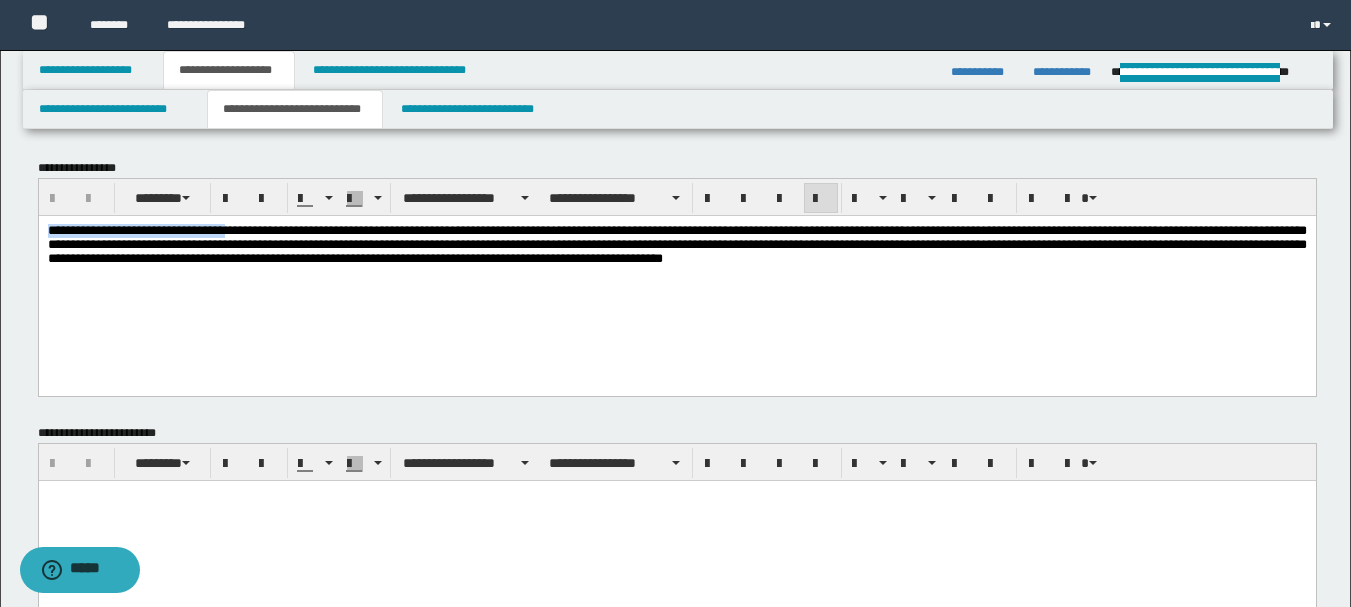 drag, startPoint x: 50, startPoint y: 227, endPoint x: 268, endPoint y: 230, distance: 218.02065 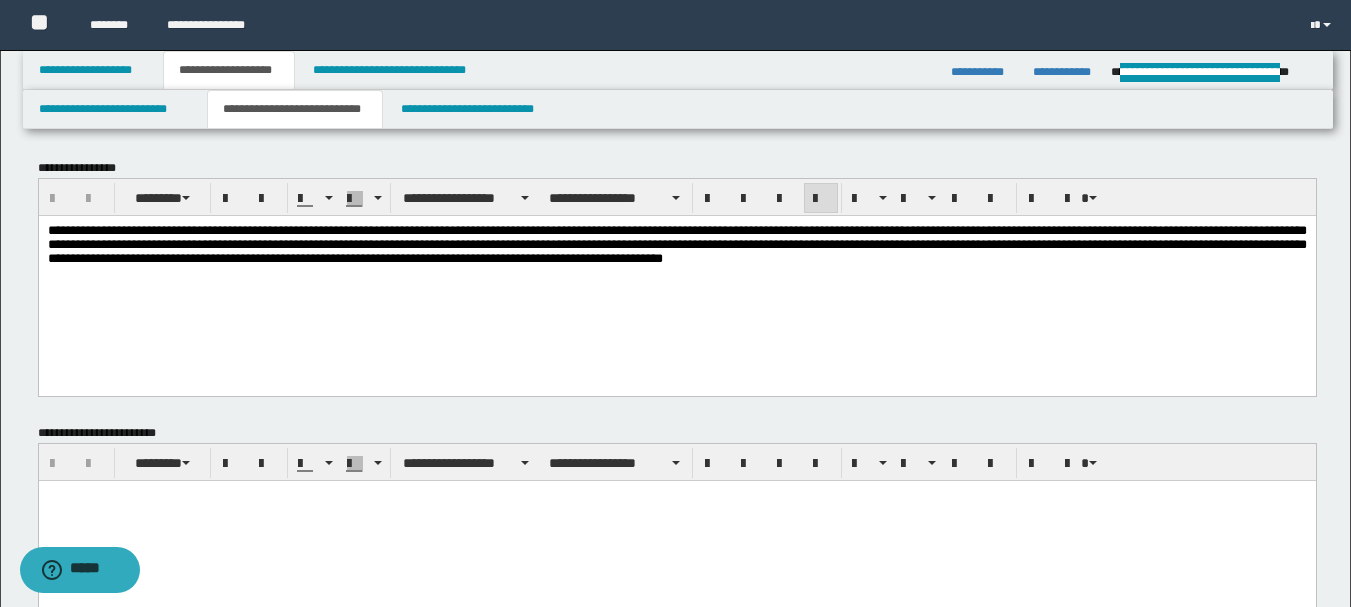 click on "**********" at bounding box center [676, 269] 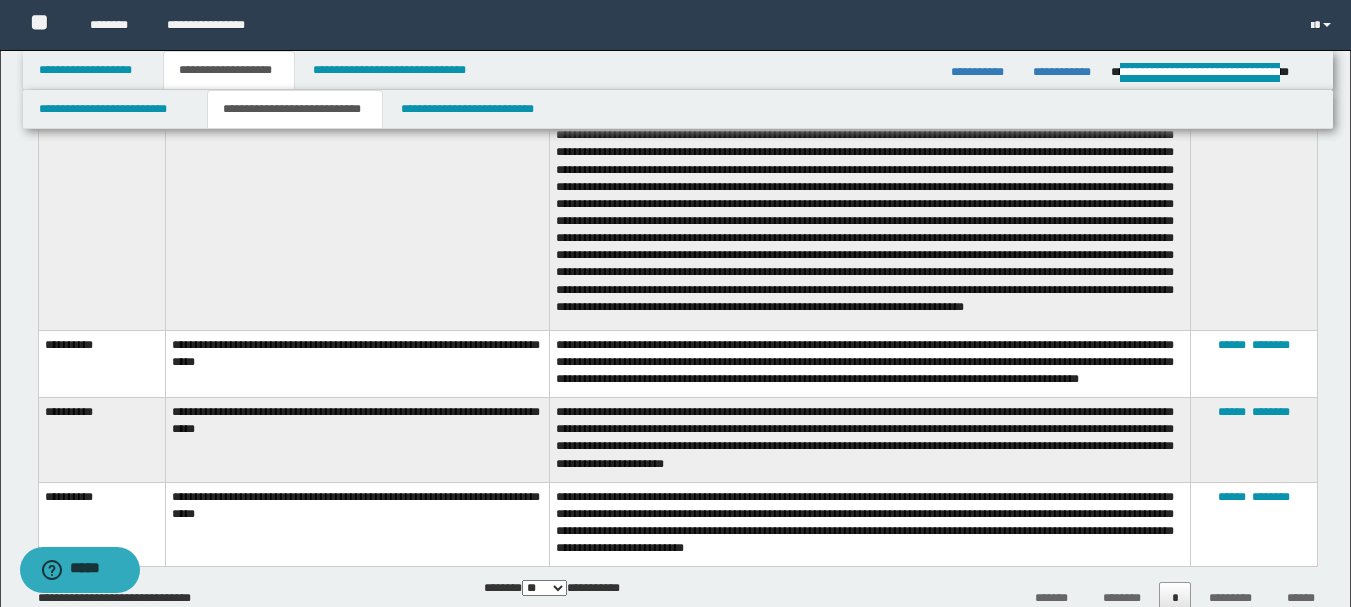 scroll, scrollTop: 558, scrollLeft: 0, axis: vertical 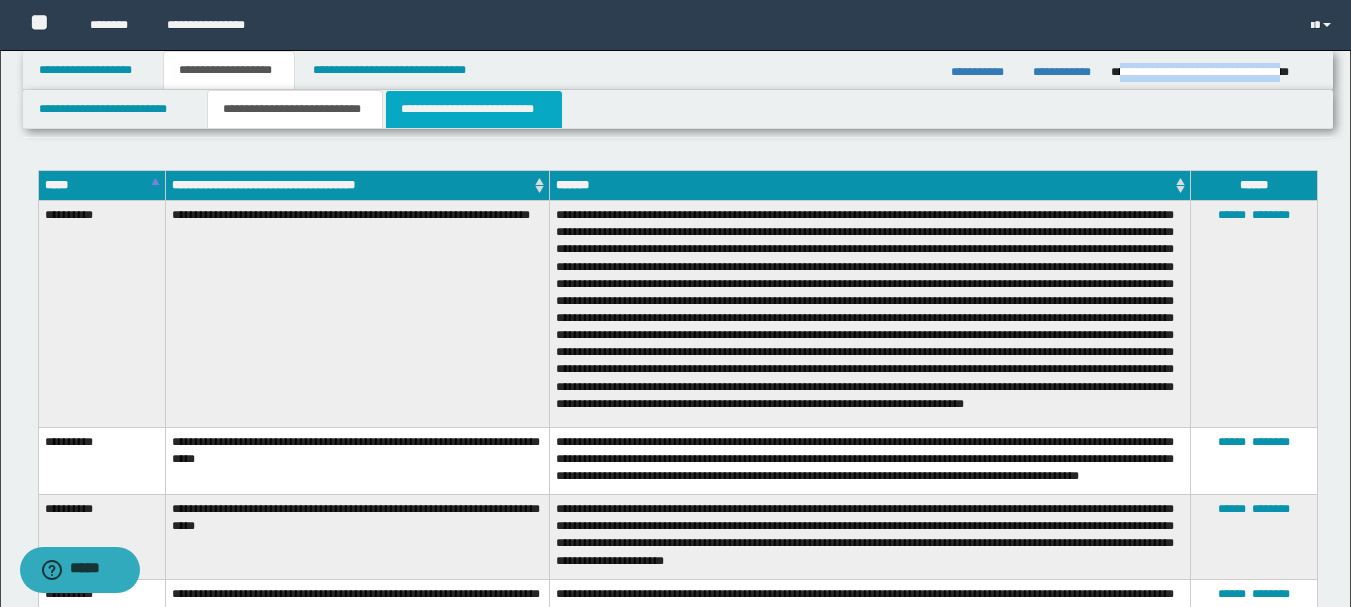 click on "**********" at bounding box center (474, 109) 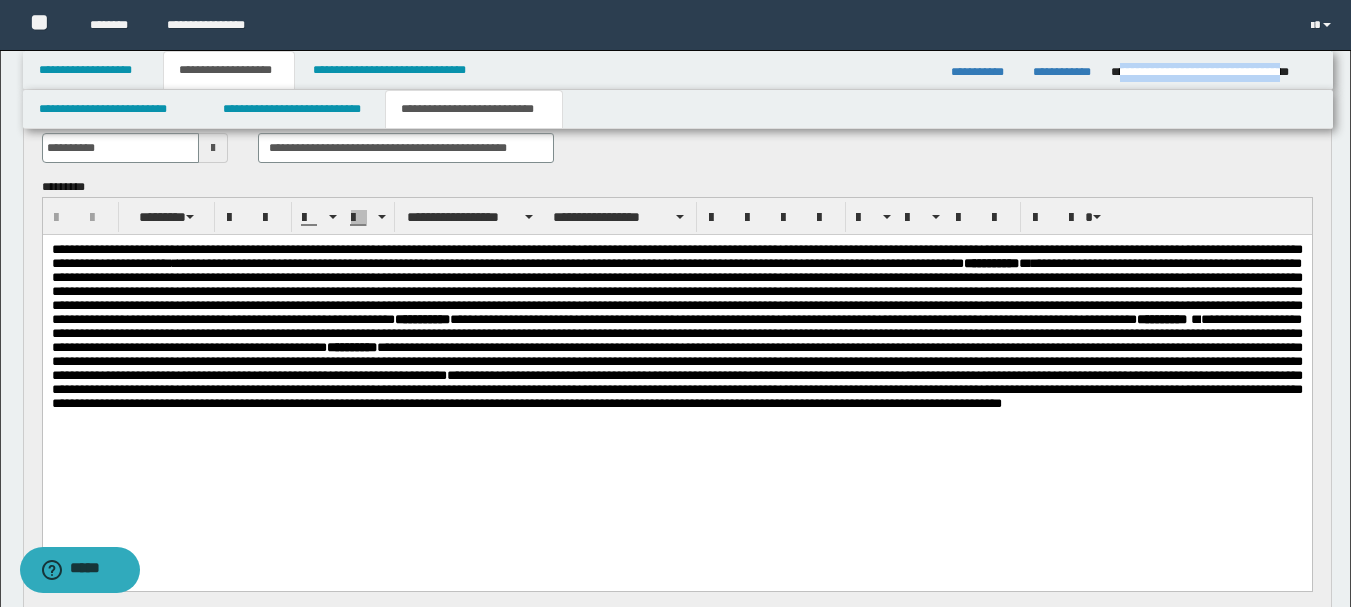 scroll, scrollTop: 119, scrollLeft: 0, axis: vertical 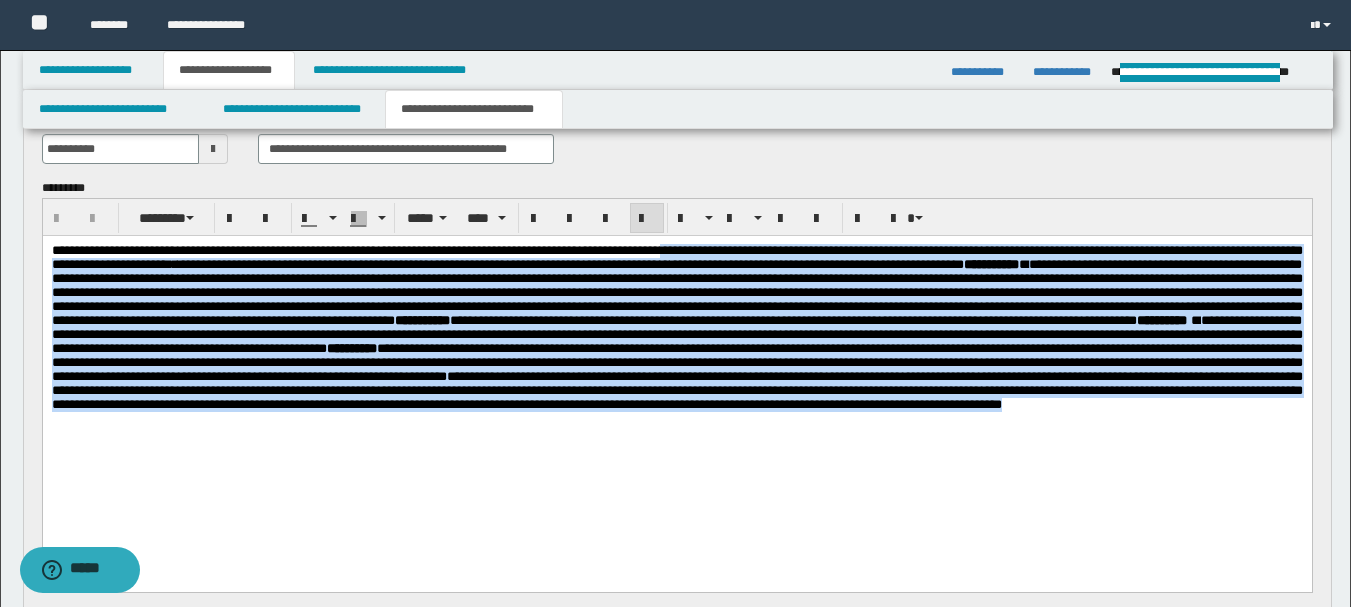 drag, startPoint x: 747, startPoint y: 246, endPoint x: 653, endPoint y: 608, distance: 374.00534 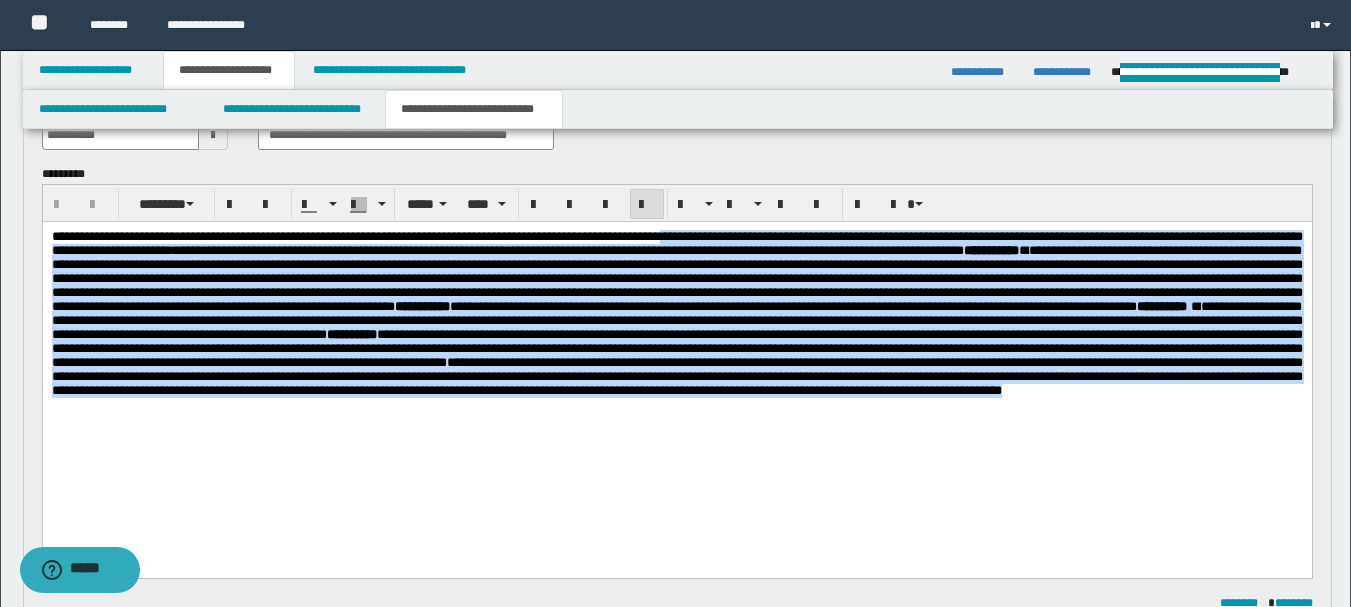 copy on "**********" 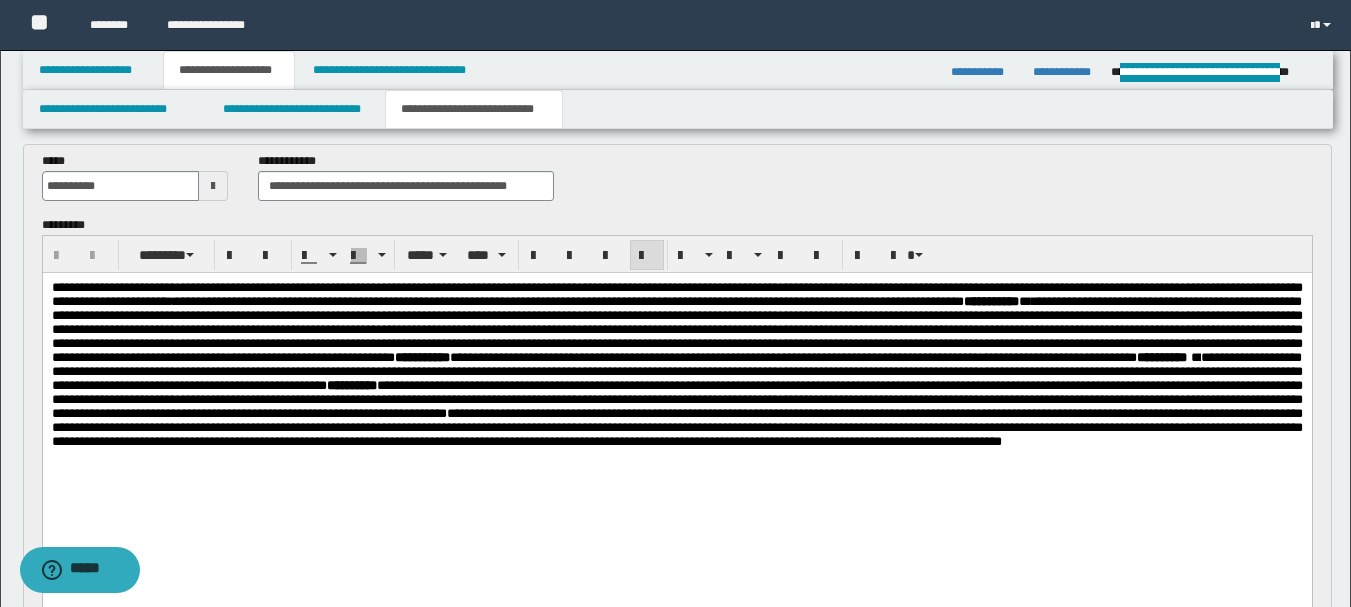 scroll, scrollTop: 78, scrollLeft: 0, axis: vertical 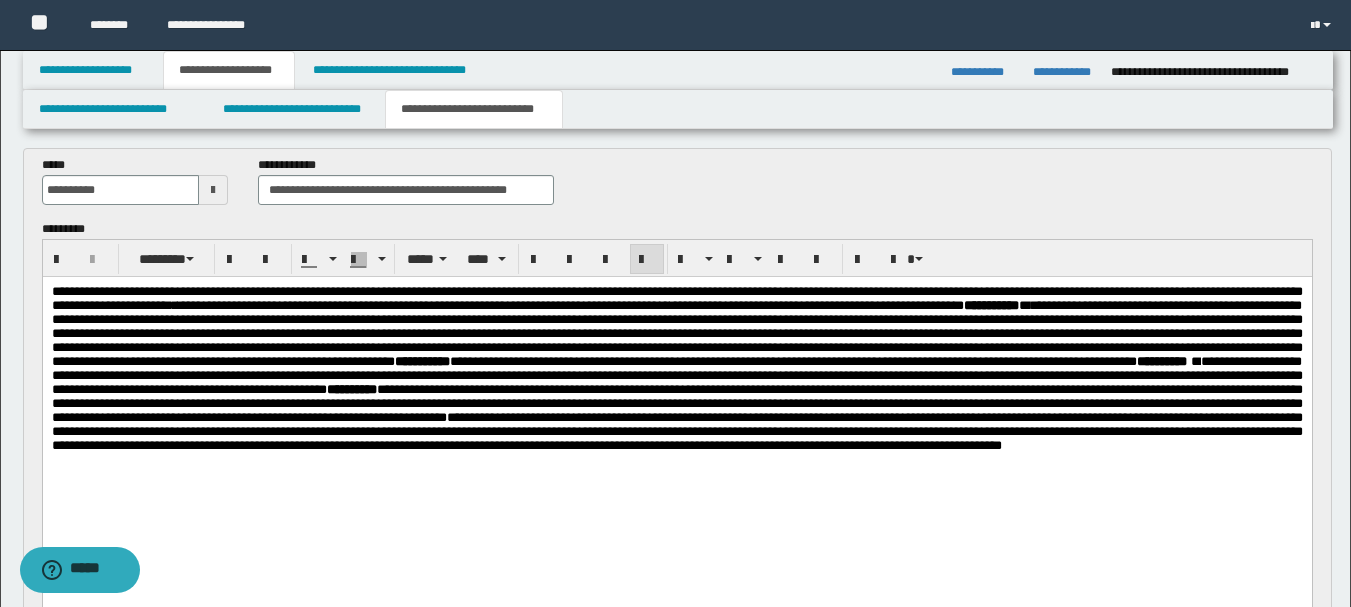click on "**********" at bounding box center (677, 188) 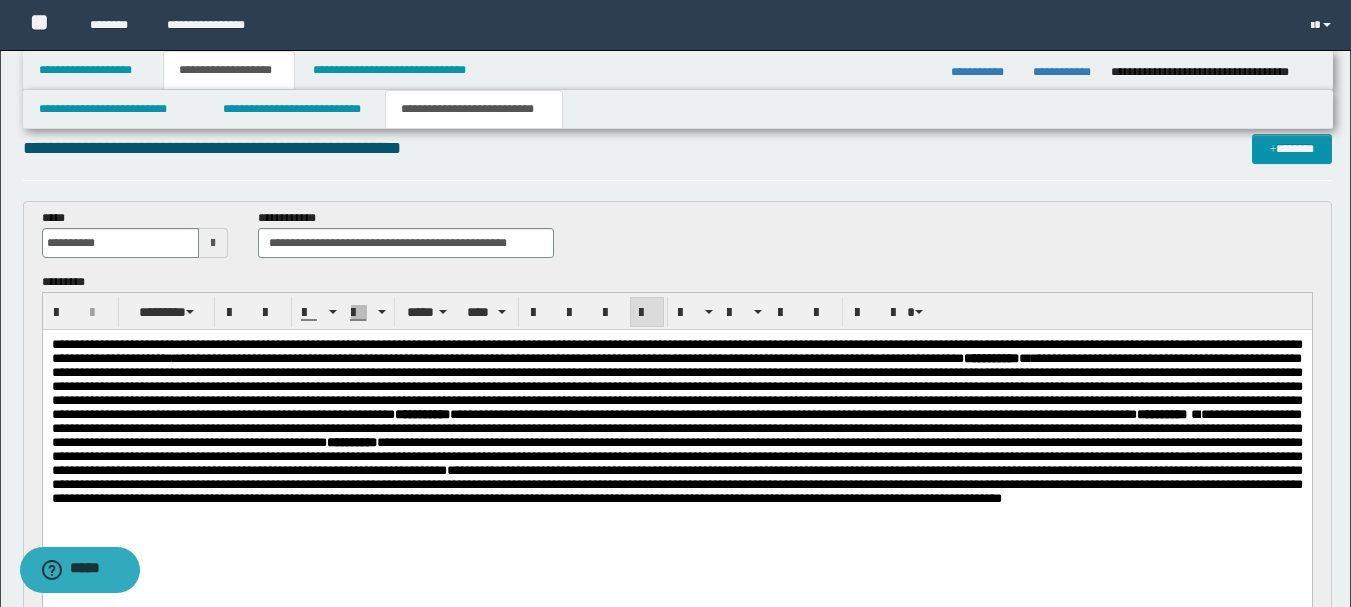 scroll, scrollTop: 0, scrollLeft: 0, axis: both 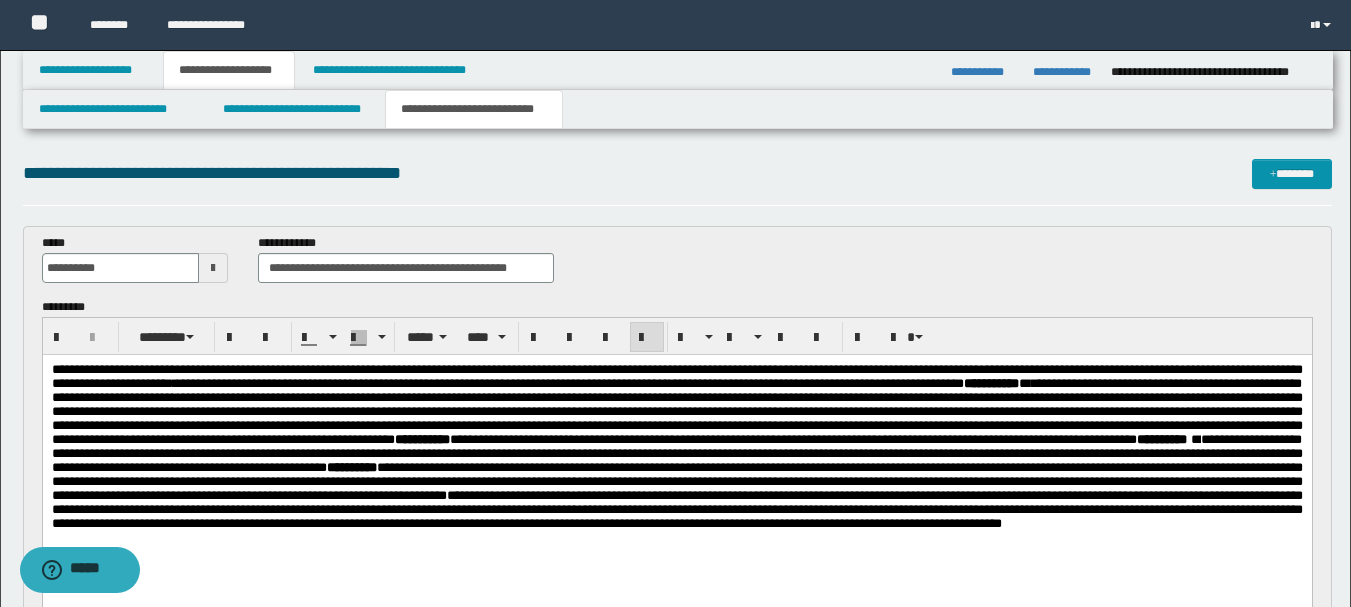 click on "**********" at bounding box center [676, 376] 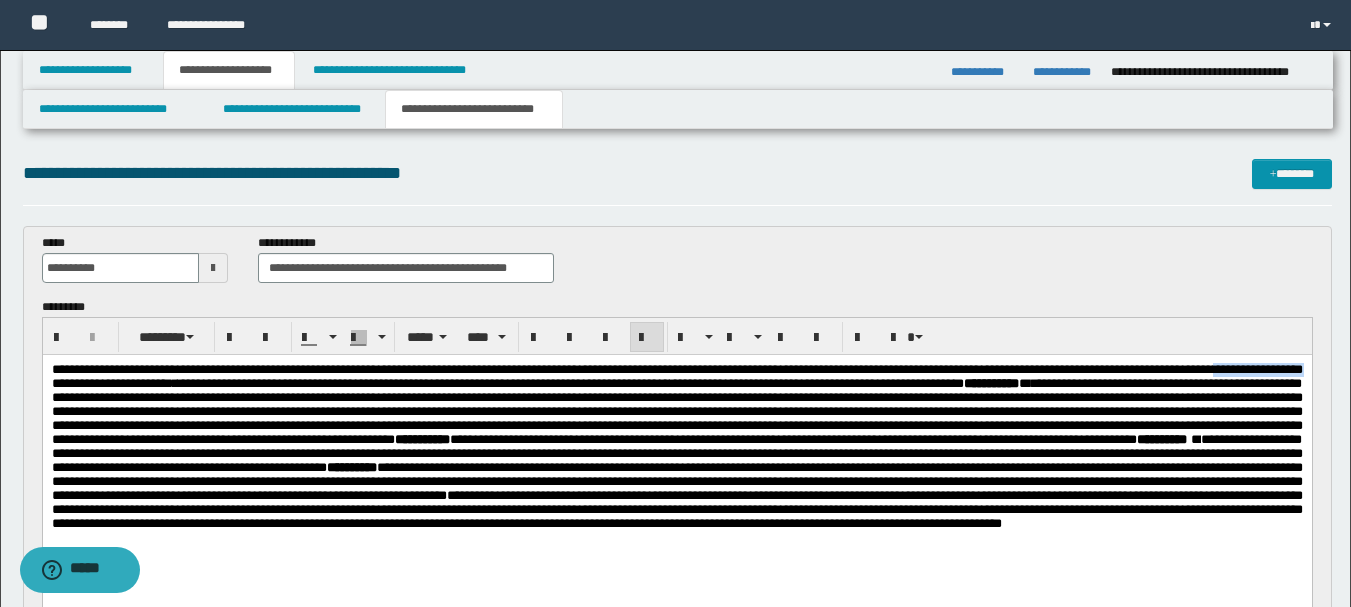 drag, startPoint x: 155, startPoint y: 385, endPoint x: 269, endPoint y: 385, distance: 114 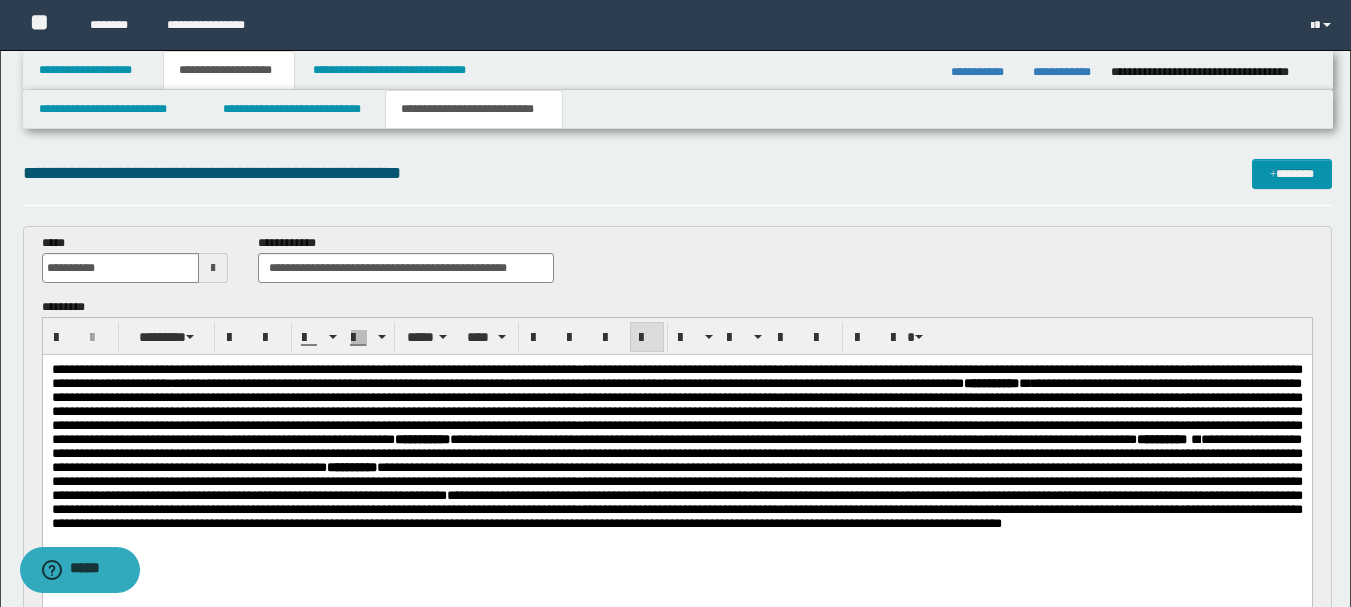 click on "**********" at bounding box center (676, 467) 